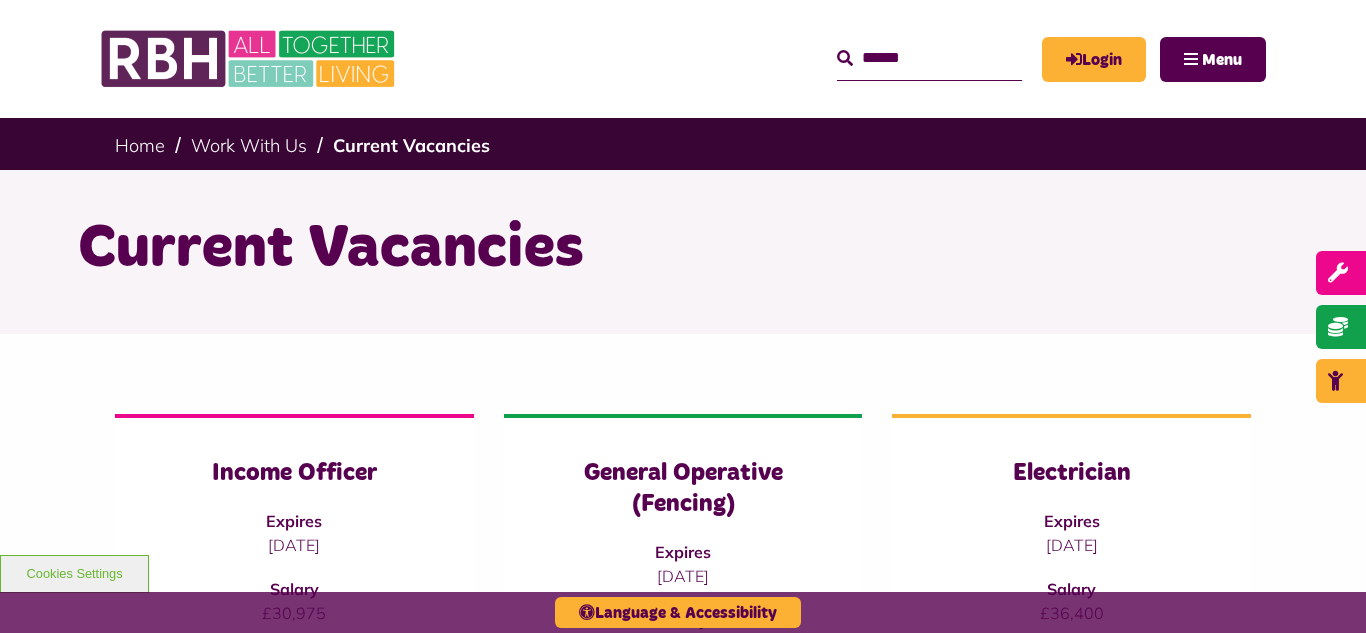 scroll, scrollTop: 1120, scrollLeft: 0, axis: vertical 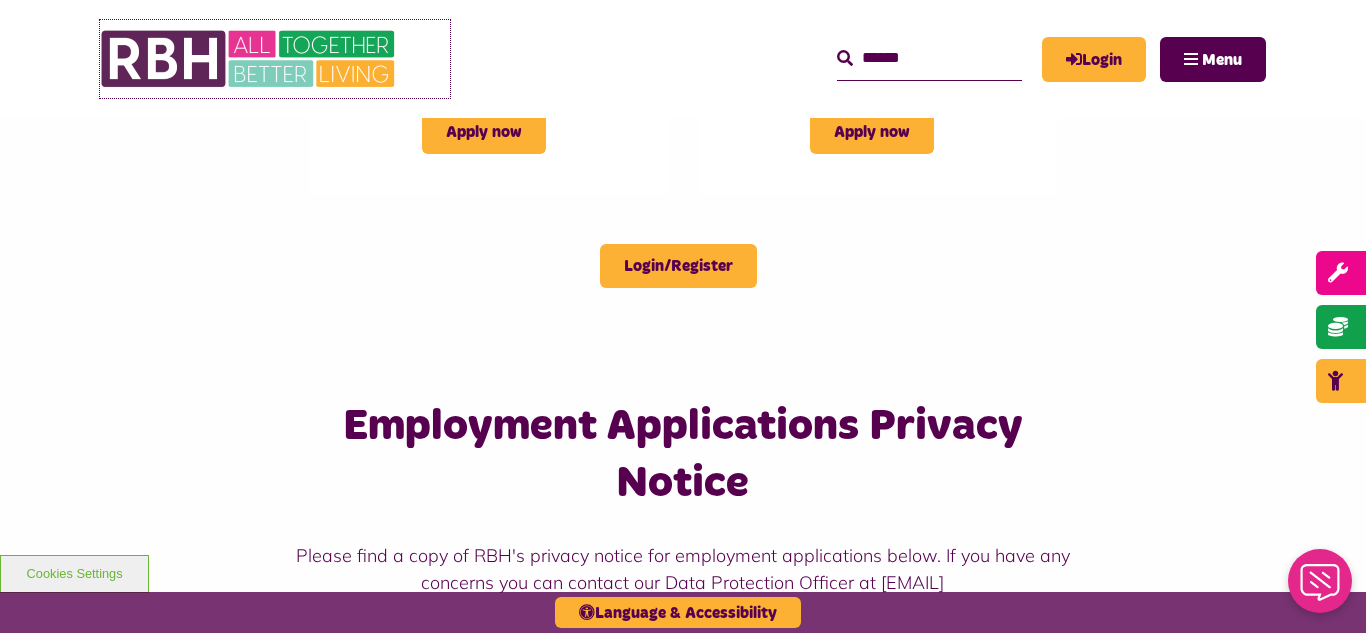 click at bounding box center [250, 59] 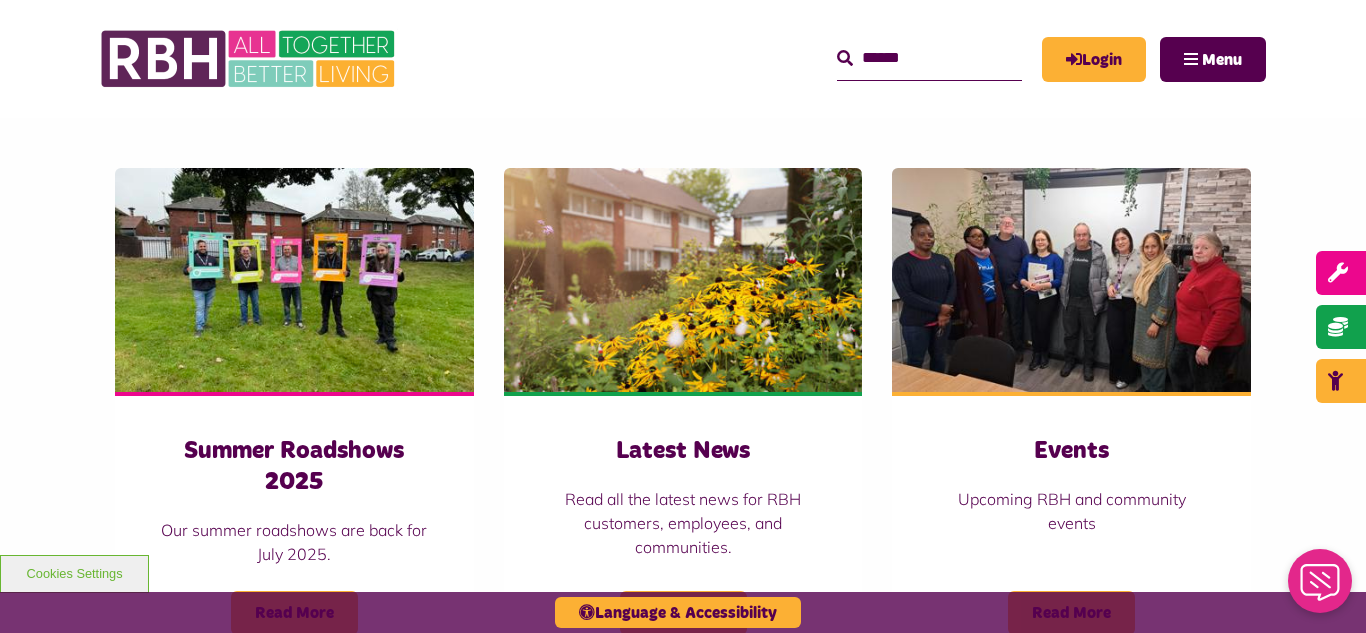 scroll, scrollTop: 1320, scrollLeft: 0, axis: vertical 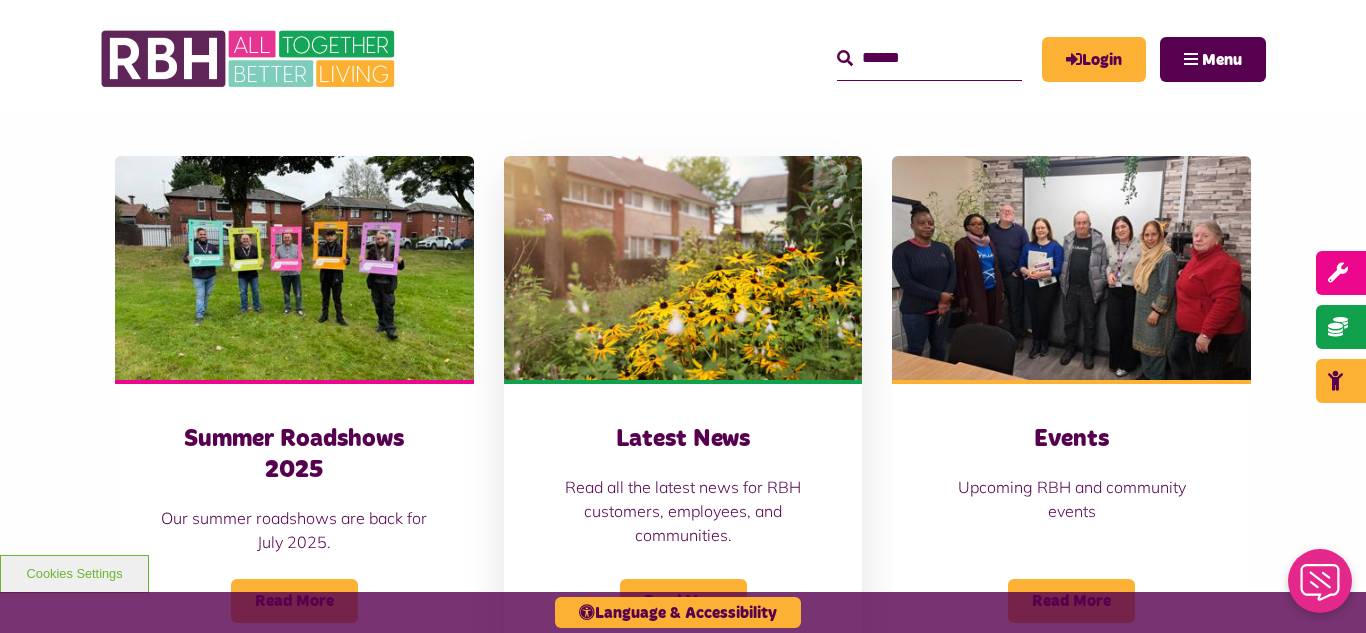 click at bounding box center (683, 268) 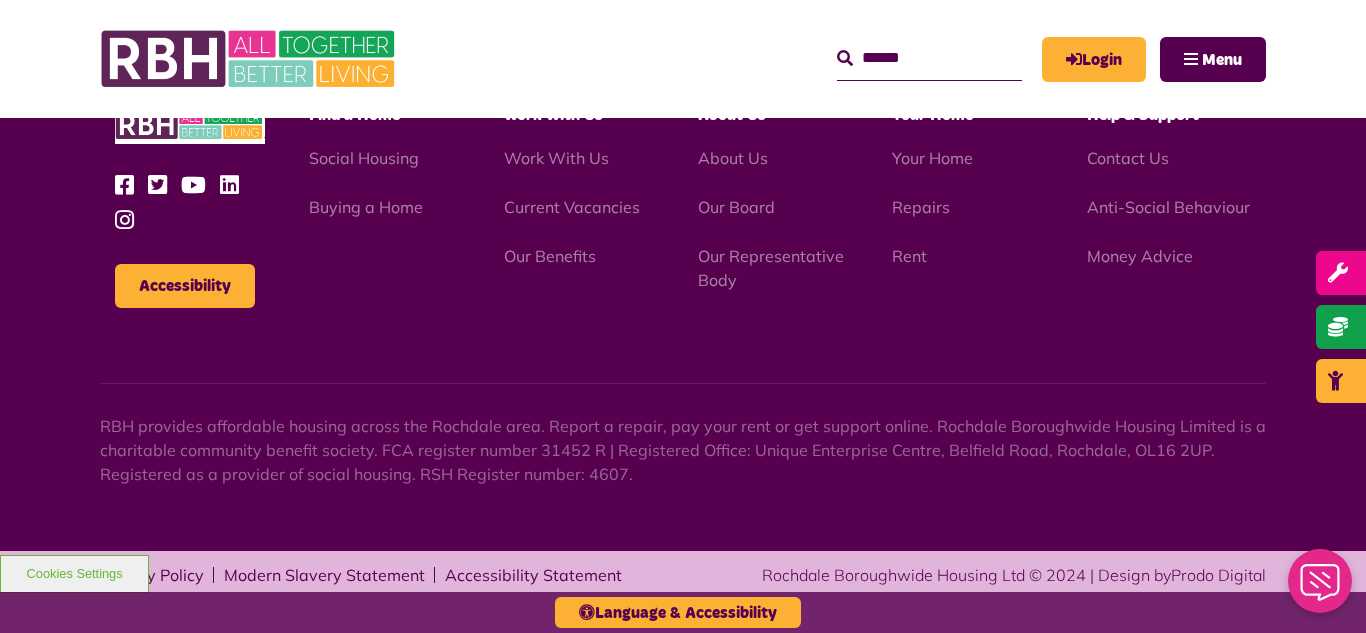 scroll, scrollTop: 2177, scrollLeft: 0, axis: vertical 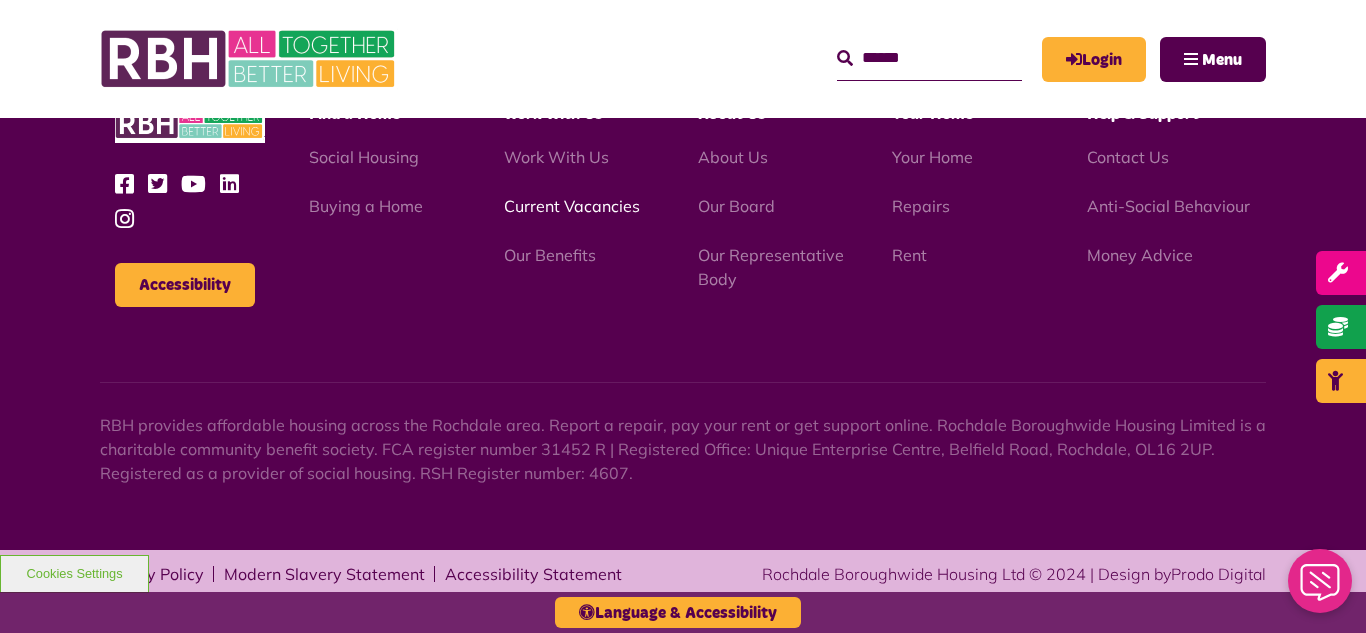 click on "Current Vacancies" at bounding box center (572, 206) 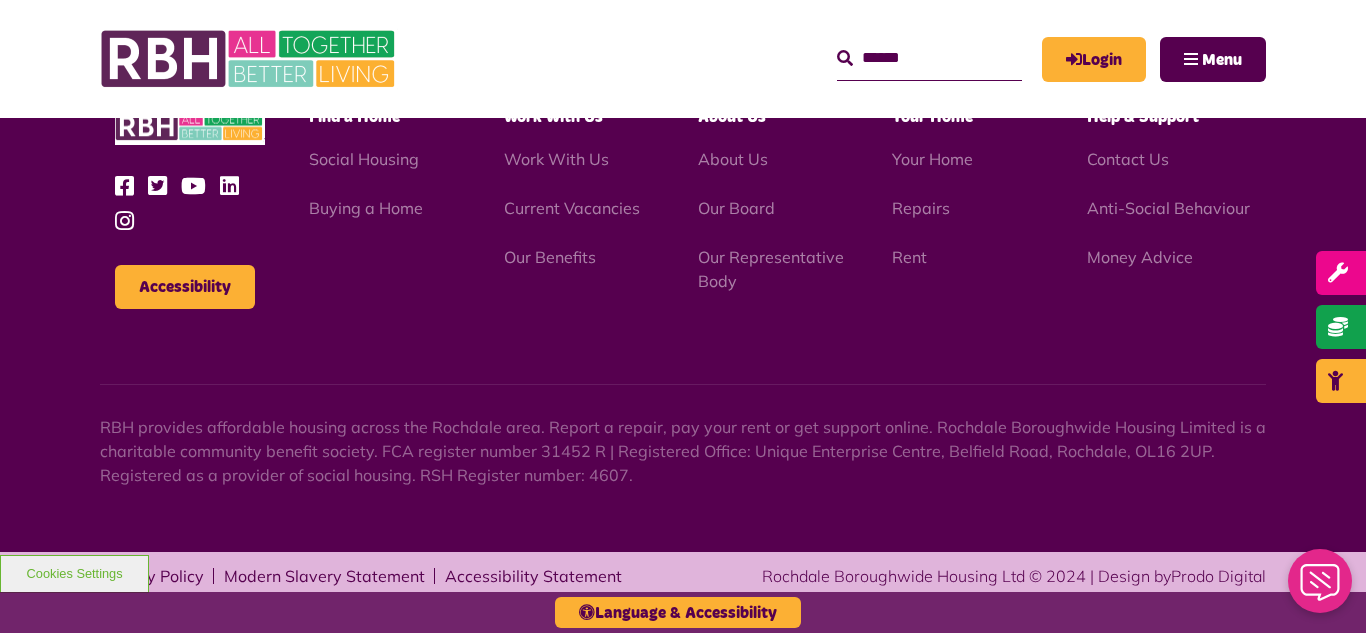 scroll, scrollTop: 2381, scrollLeft: 0, axis: vertical 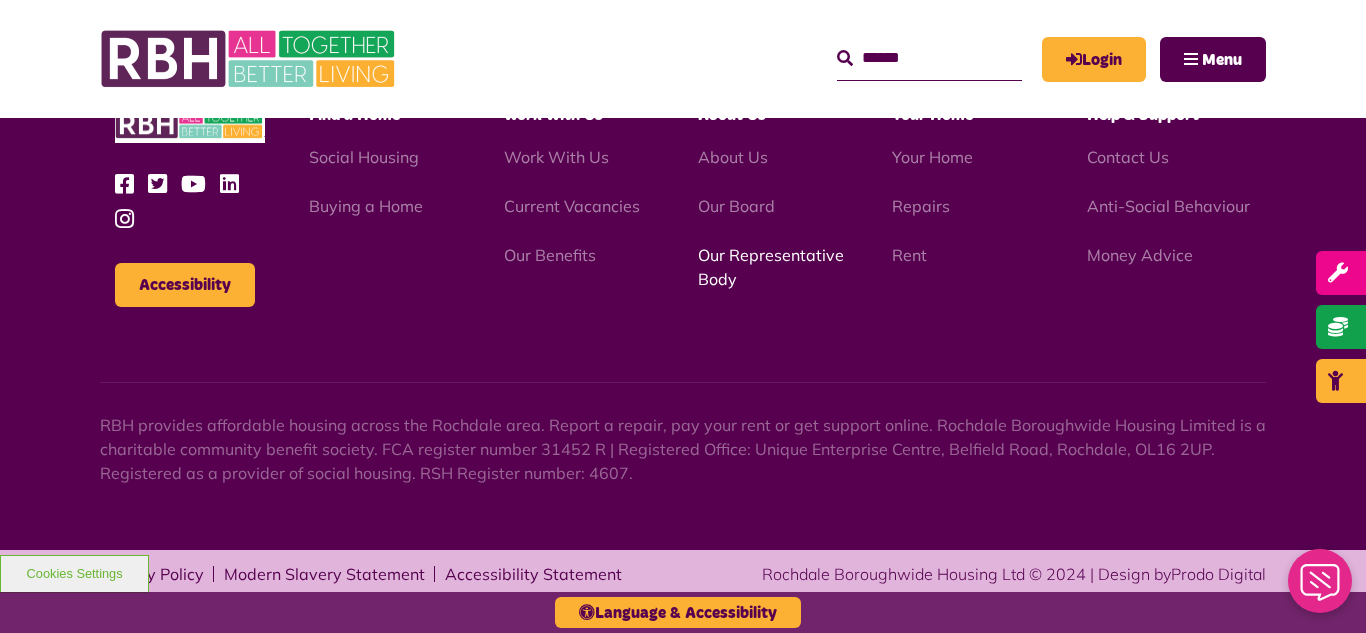 click on "Our Representative Body" at bounding box center [771, 267] 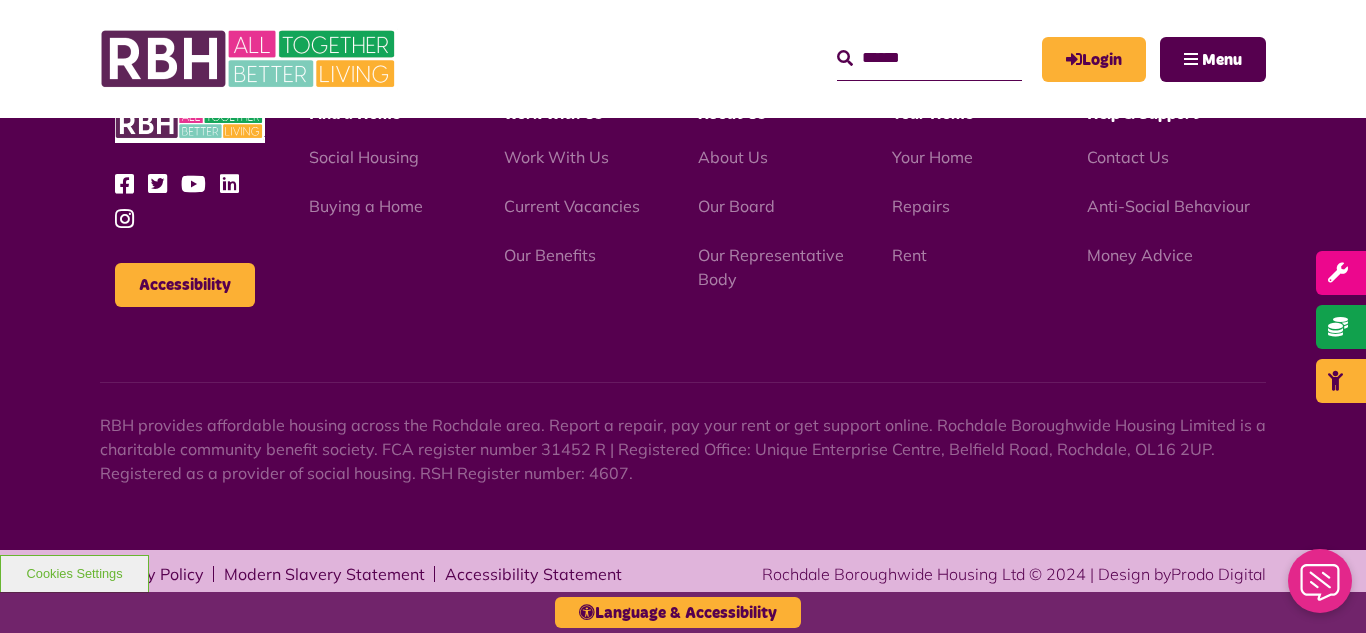 scroll, scrollTop: 5806, scrollLeft: 0, axis: vertical 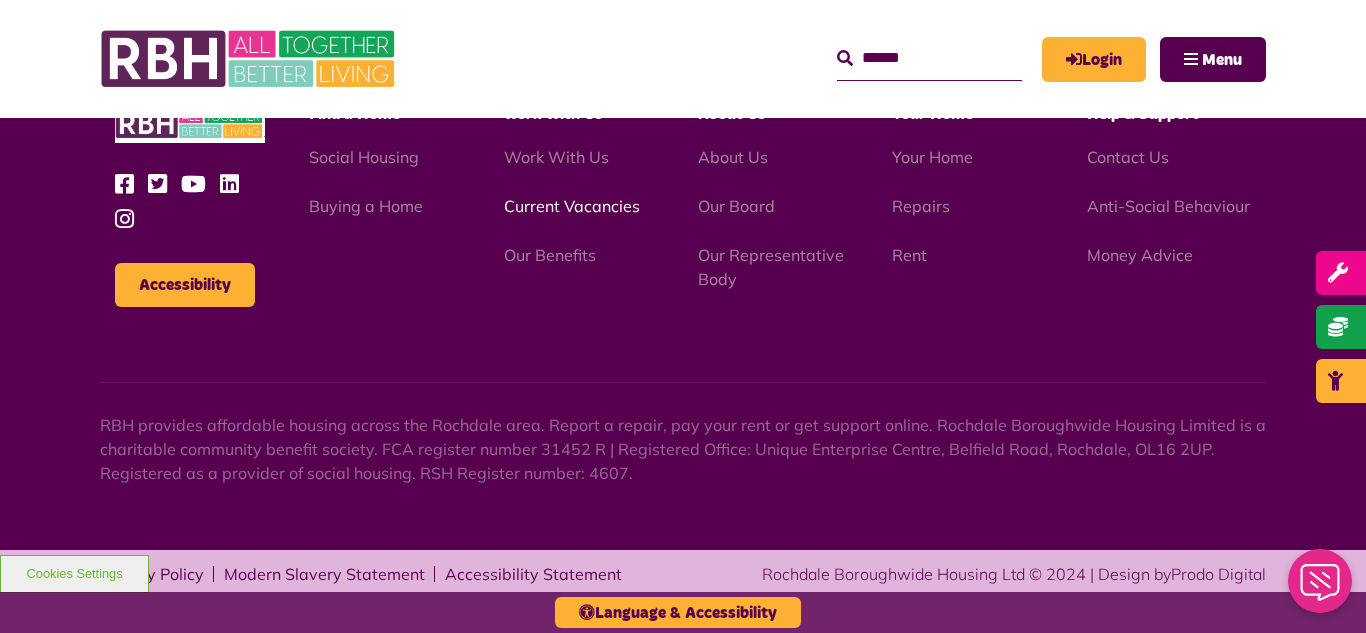 click on "Current Vacancies" at bounding box center (572, 206) 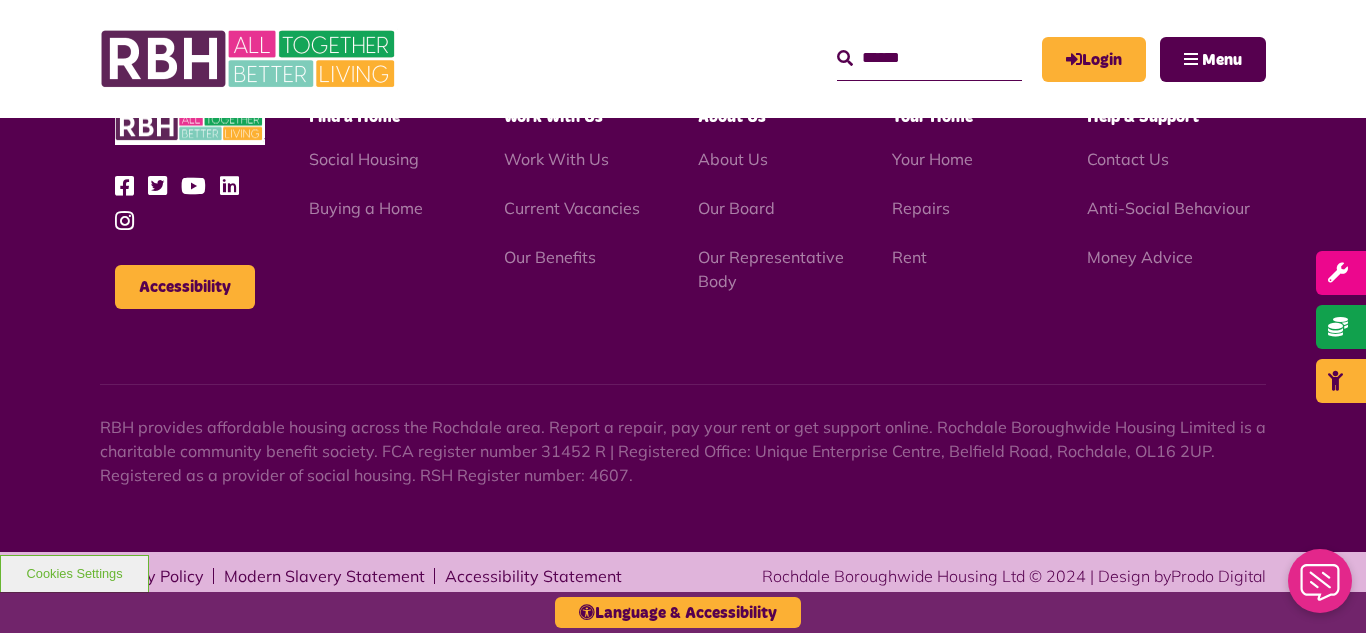 scroll, scrollTop: 2381, scrollLeft: 0, axis: vertical 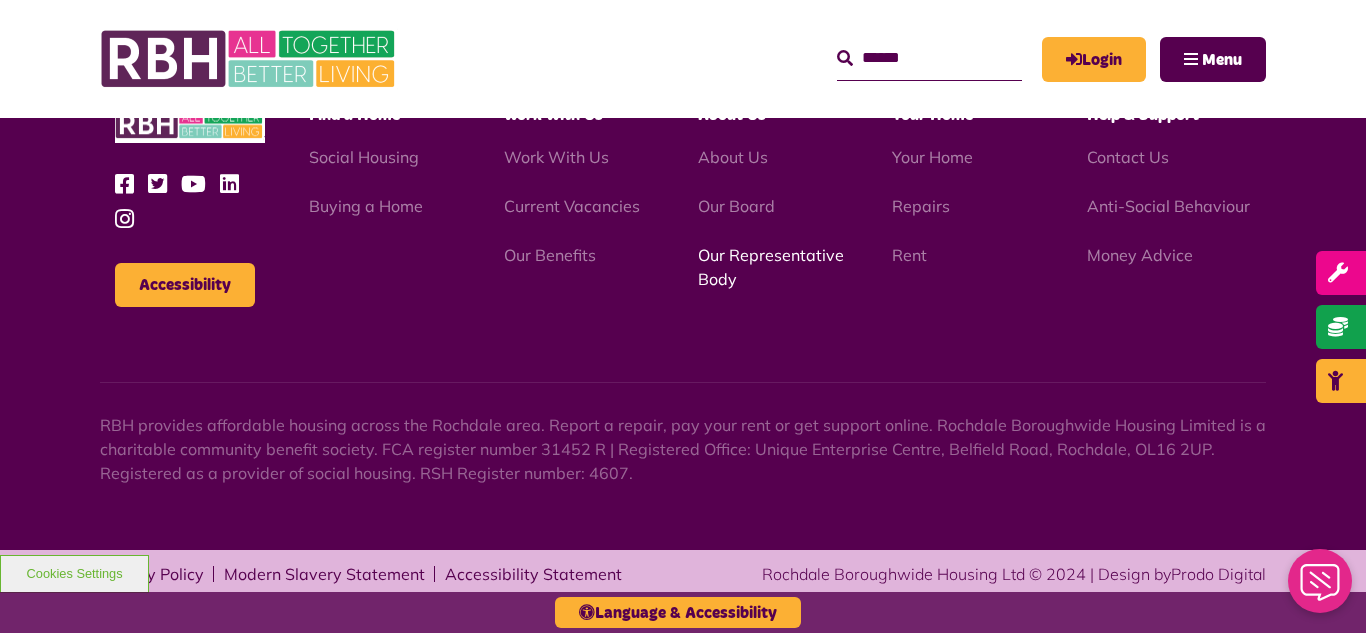 click on "Our Representative Body" at bounding box center [771, 267] 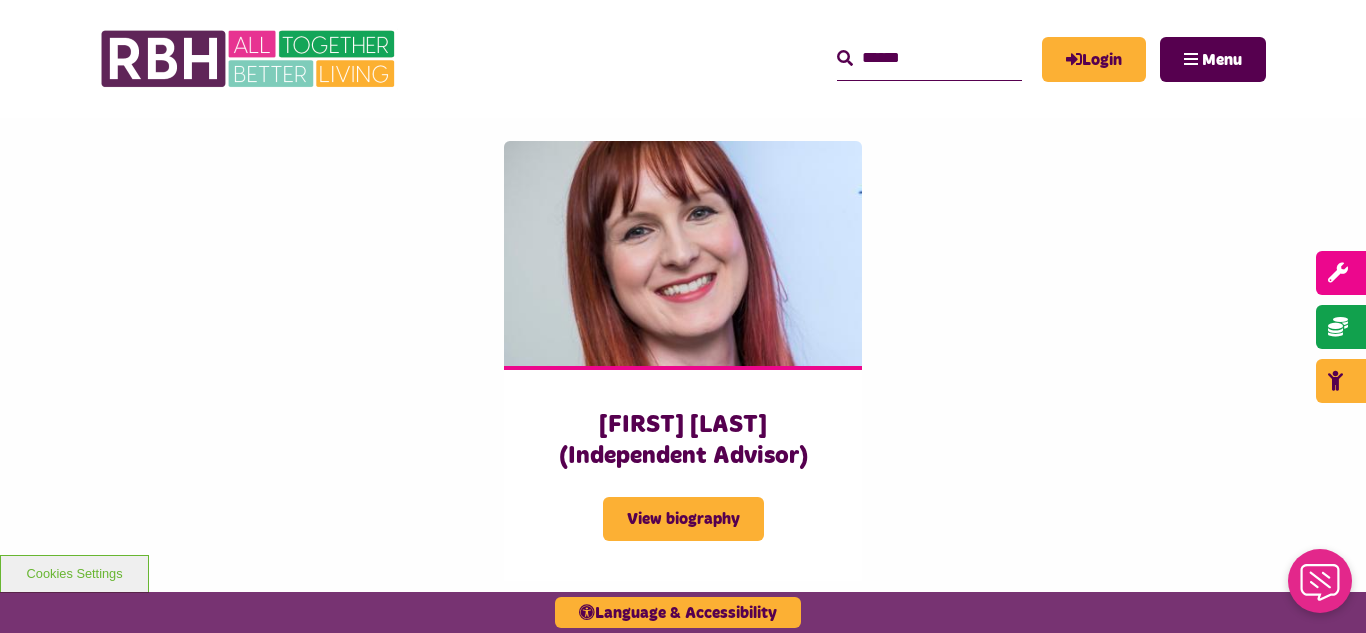 scroll, scrollTop: 5000, scrollLeft: 0, axis: vertical 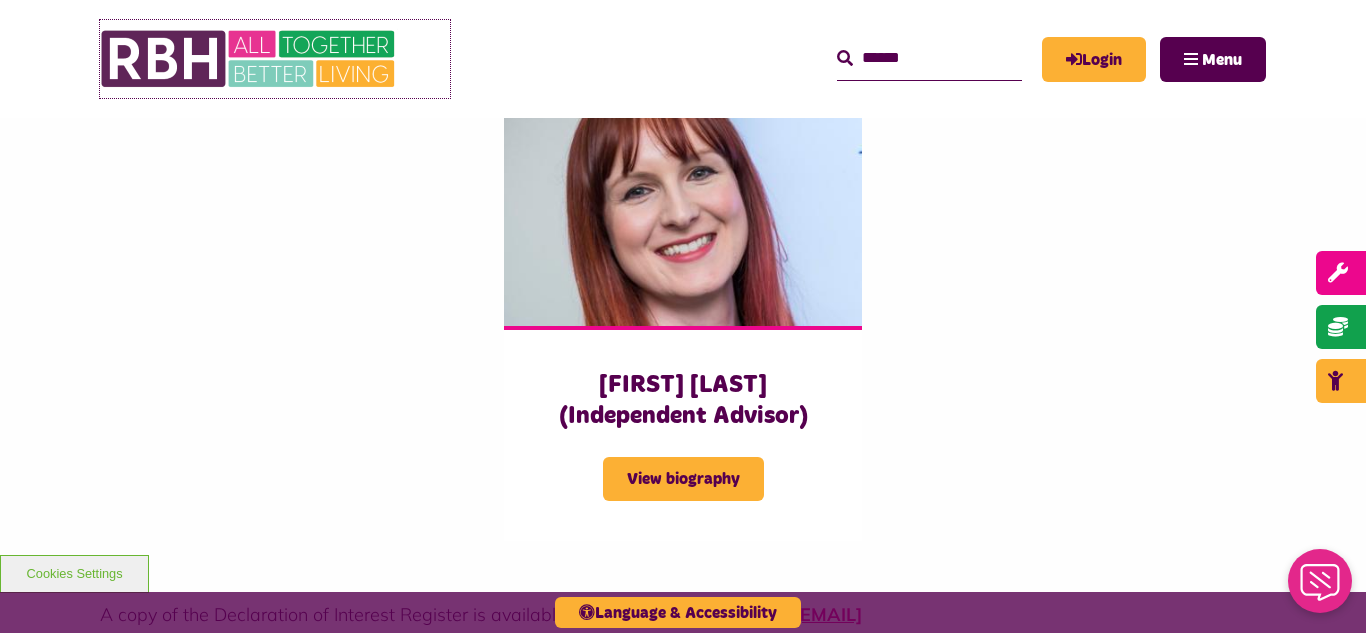 click at bounding box center (250, 59) 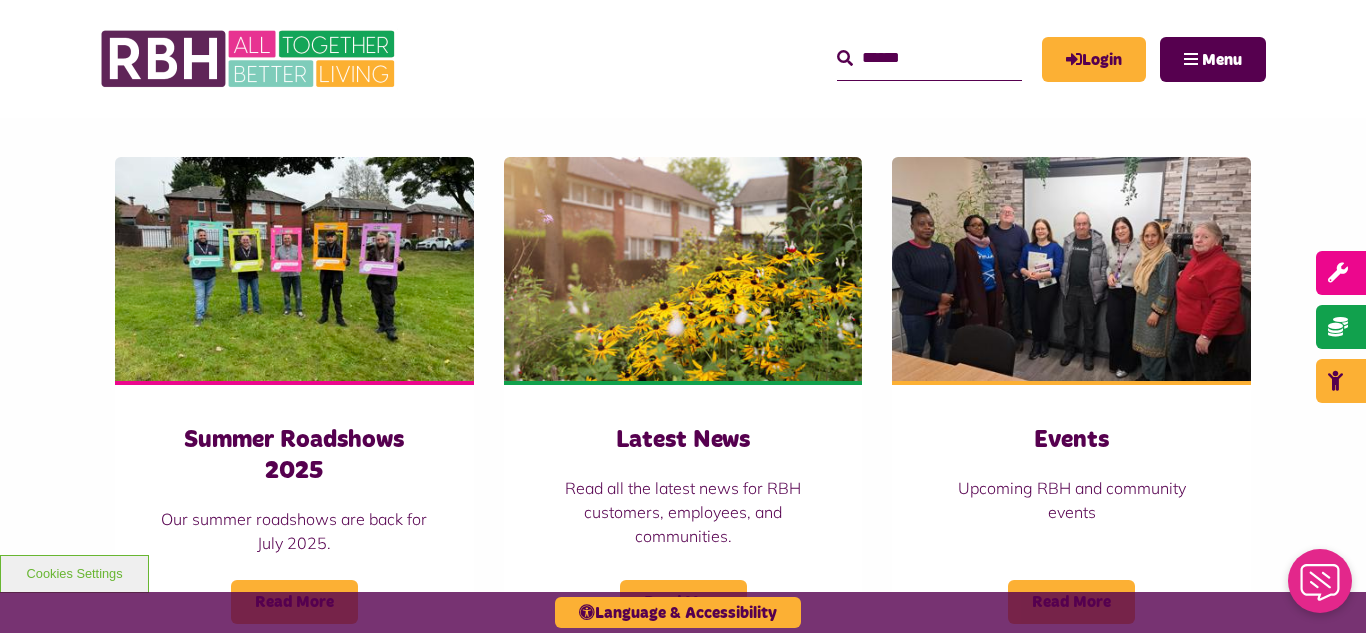 scroll, scrollTop: 1320, scrollLeft: 0, axis: vertical 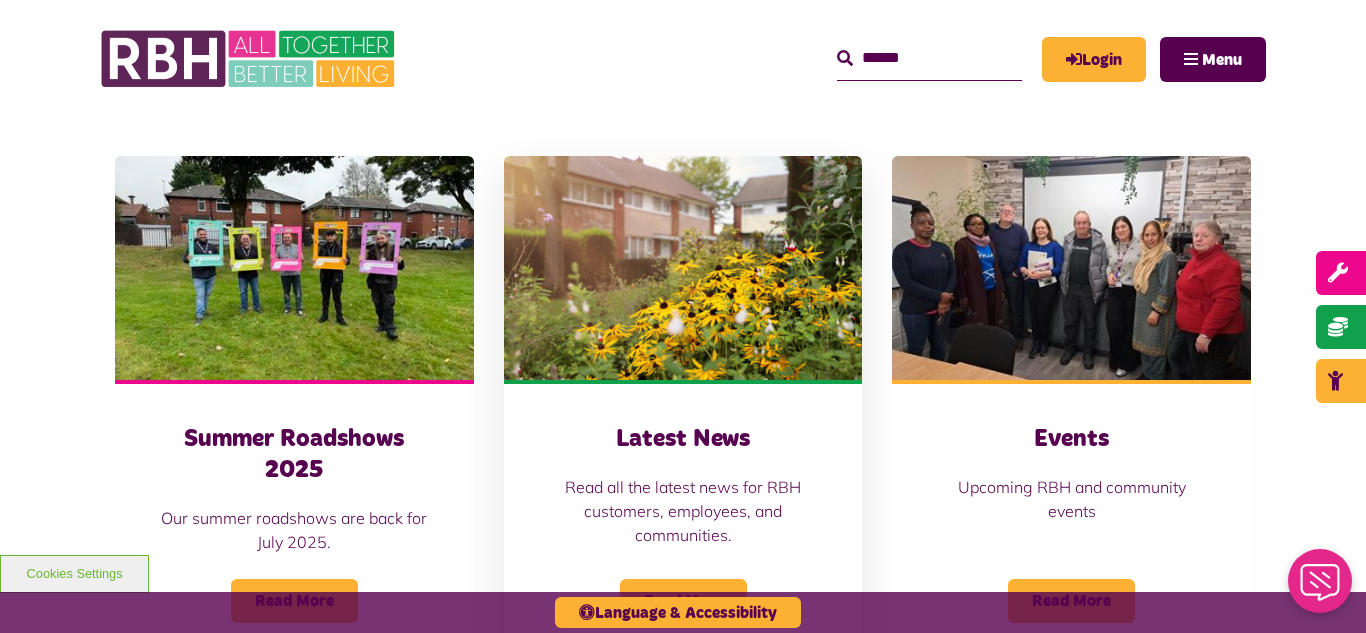 click at bounding box center (683, 268) 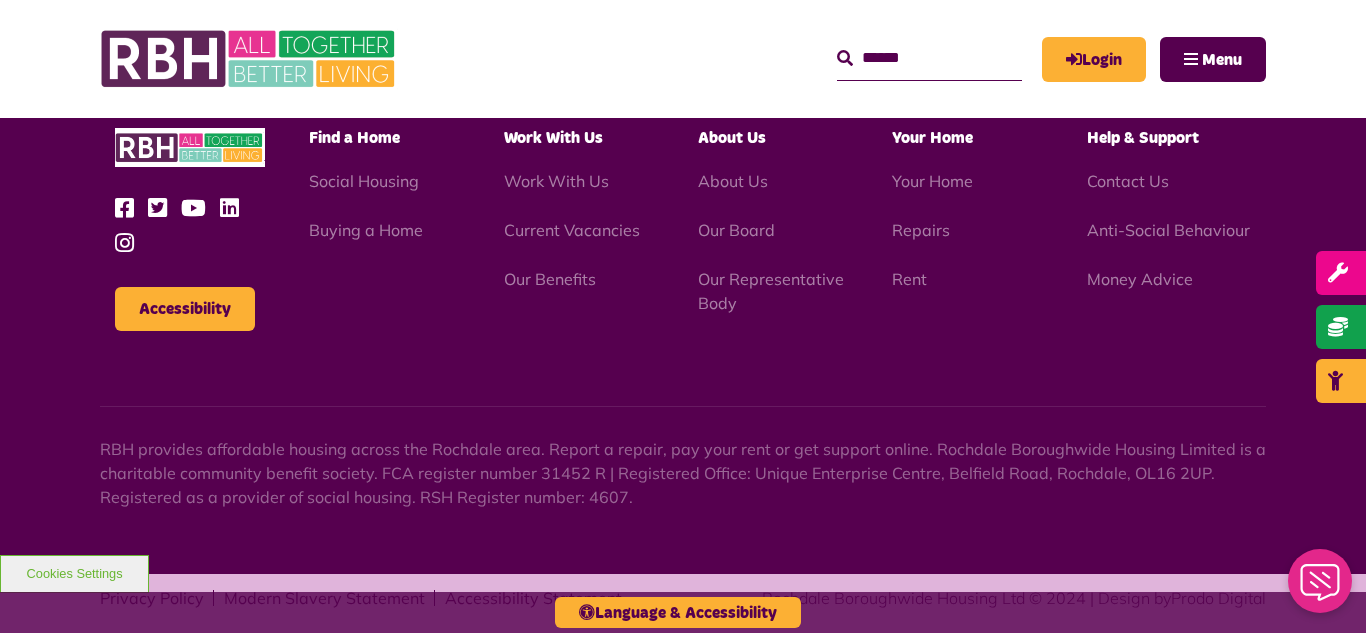 scroll, scrollTop: 2177, scrollLeft: 0, axis: vertical 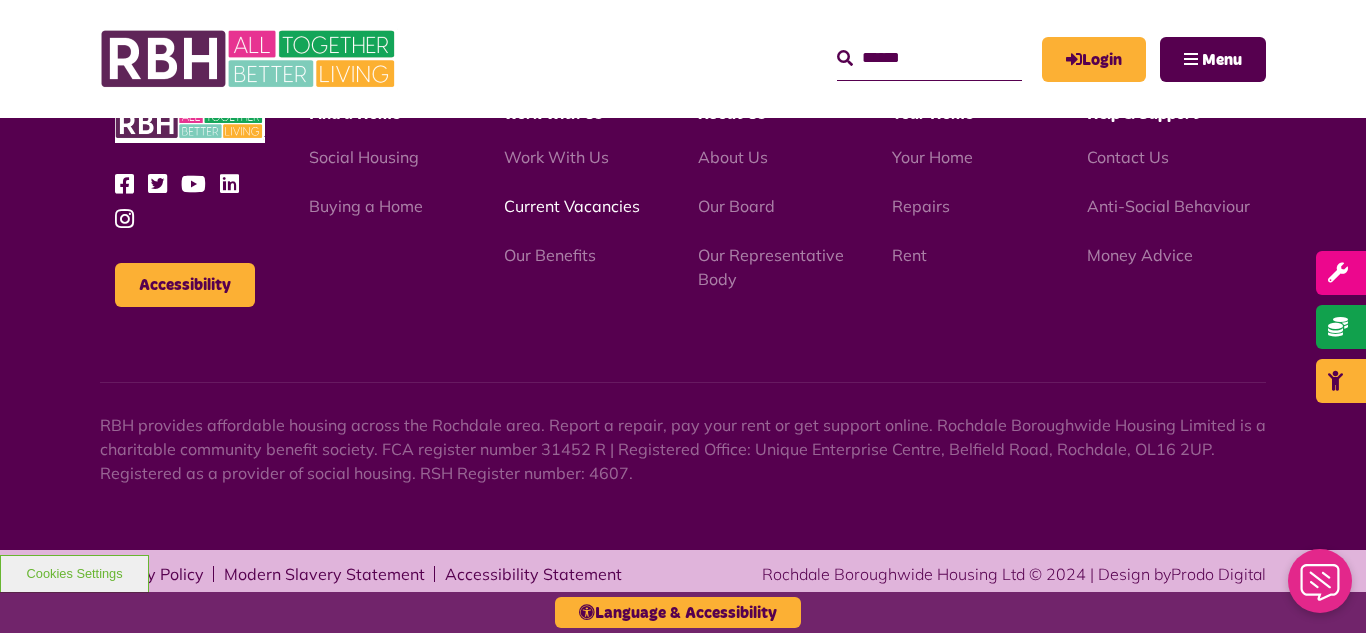 click on "Current Vacancies" at bounding box center [572, 206] 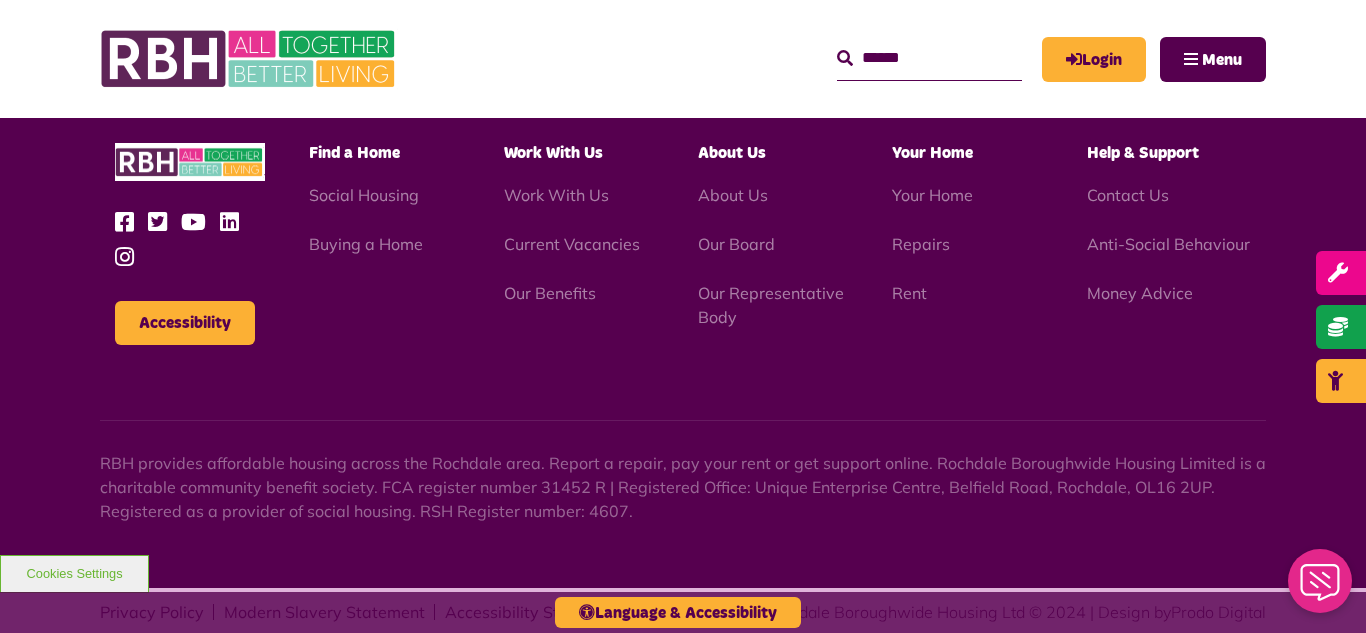 scroll, scrollTop: 2381, scrollLeft: 0, axis: vertical 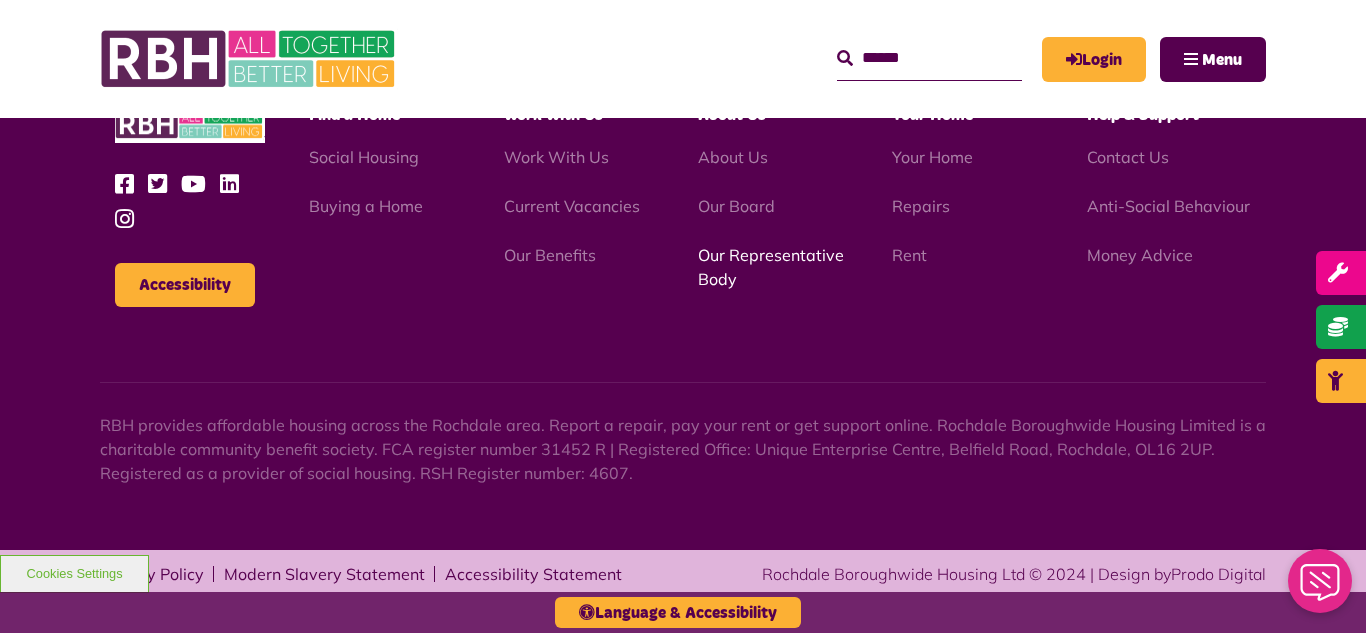 click on "Our Representative Body" at bounding box center [771, 267] 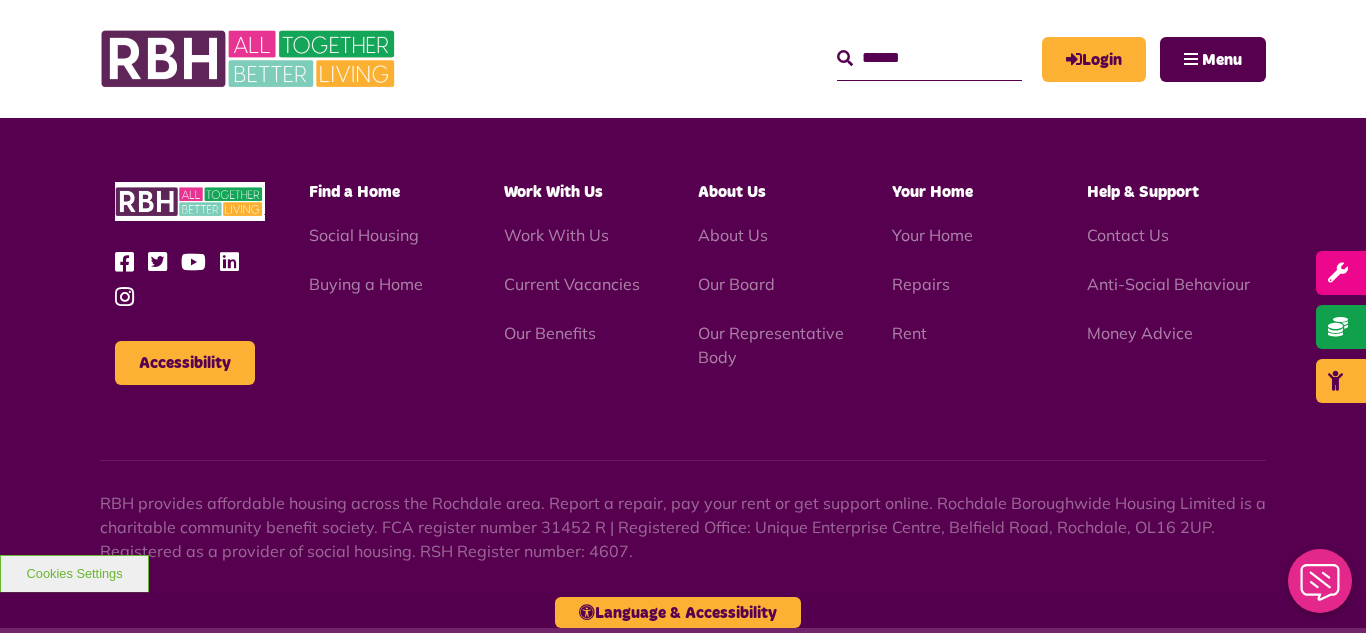 scroll, scrollTop: 5806, scrollLeft: 0, axis: vertical 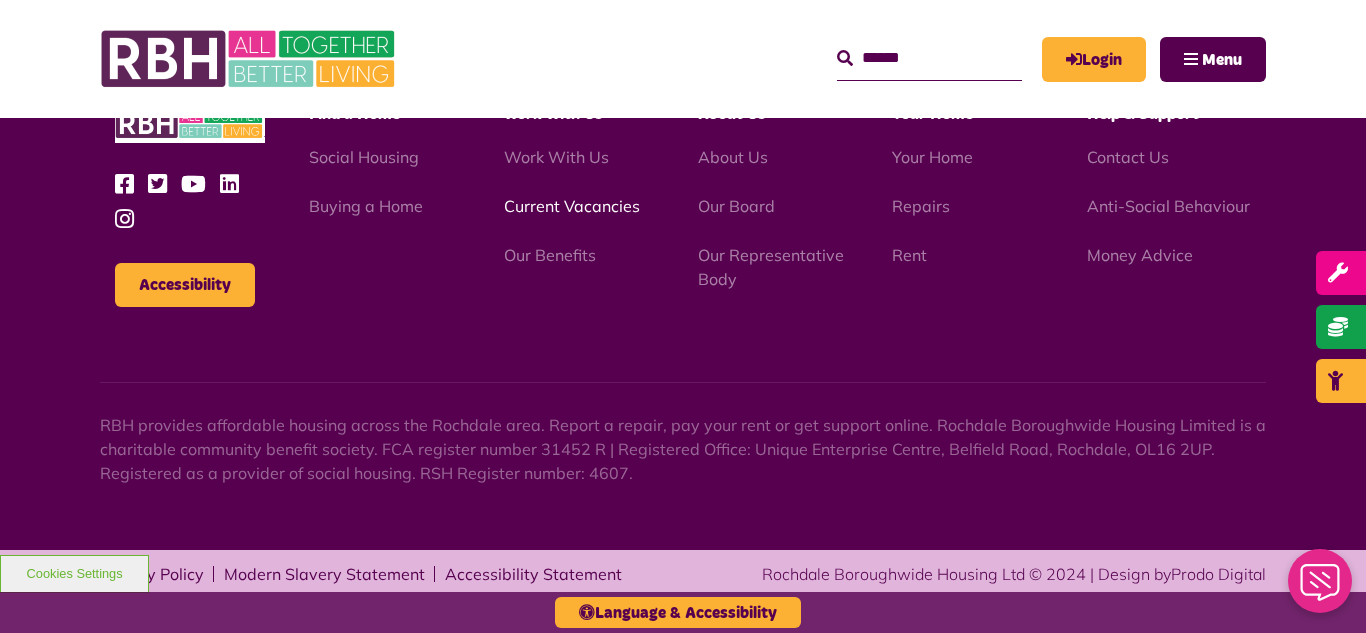 click on "Current Vacancies" at bounding box center [572, 206] 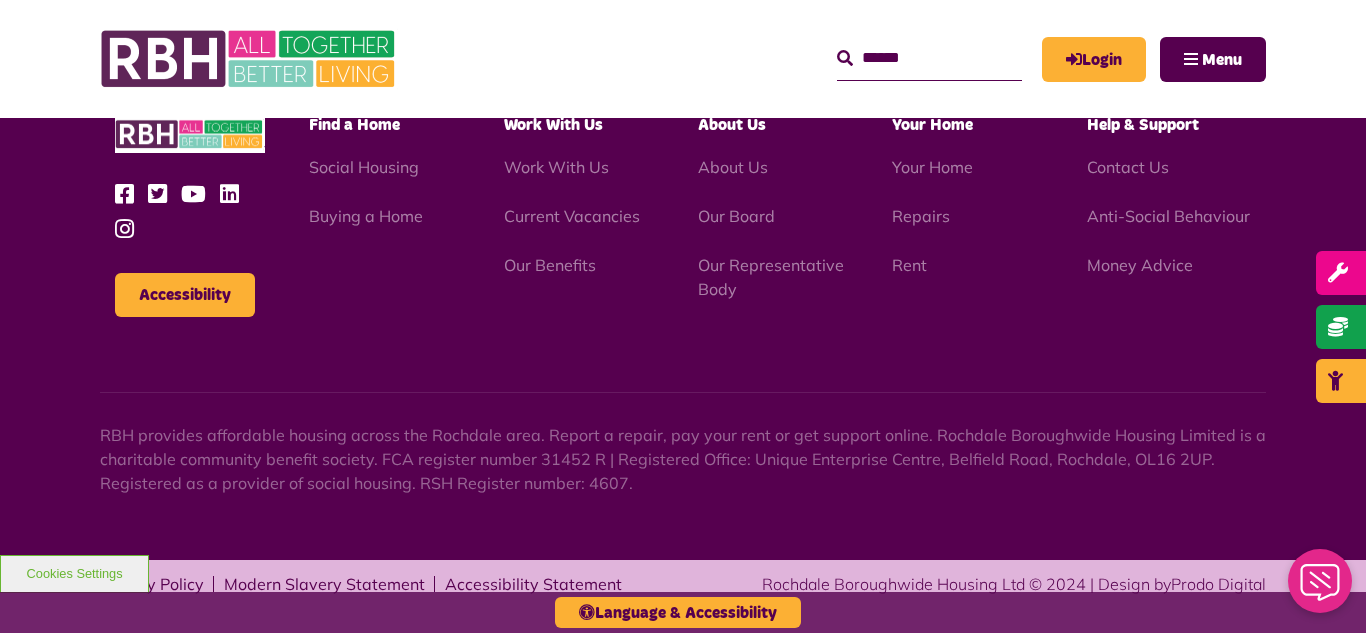 scroll, scrollTop: 2381, scrollLeft: 0, axis: vertical 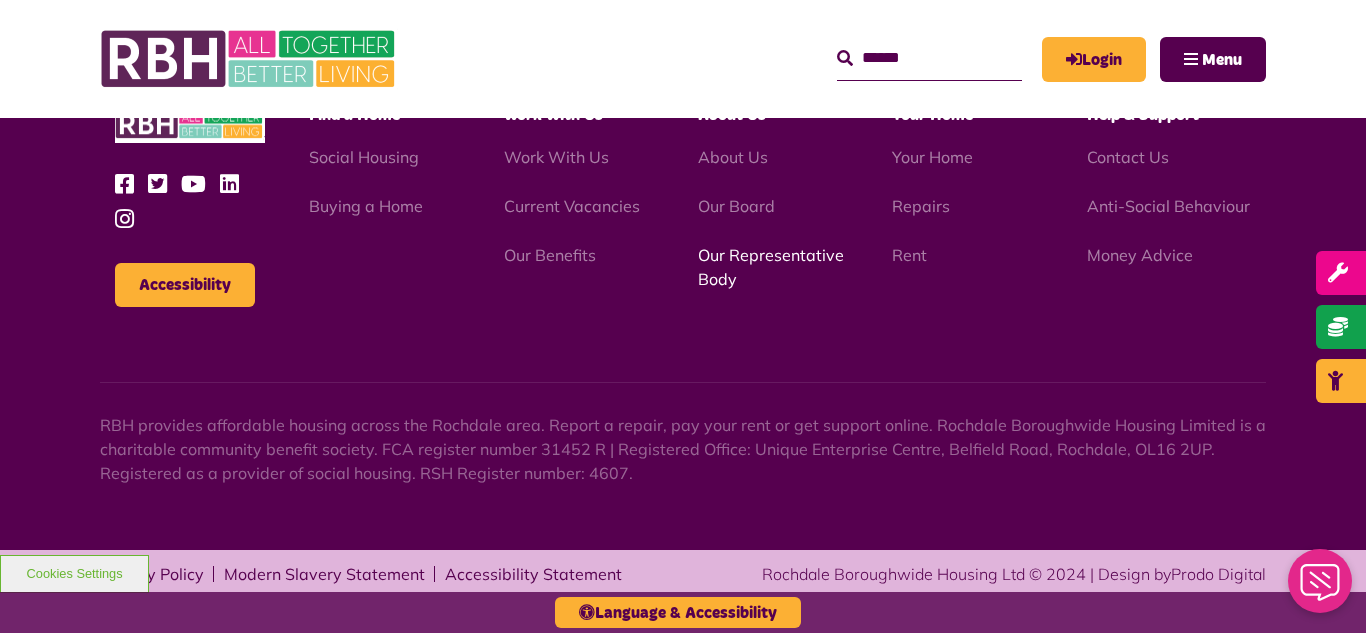 click on "Our Representative Body" at bounding box center [771, 267] 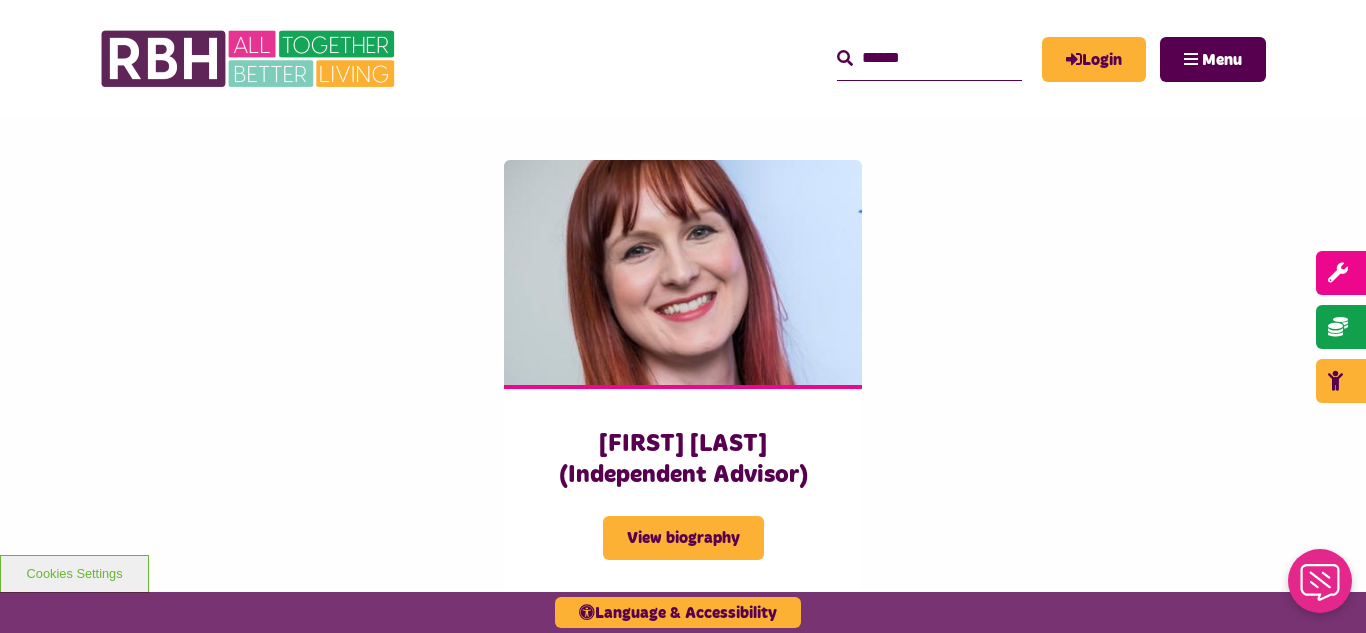 scroll, scrollTop: 4960, scrollLeft: 0, axis: vertical 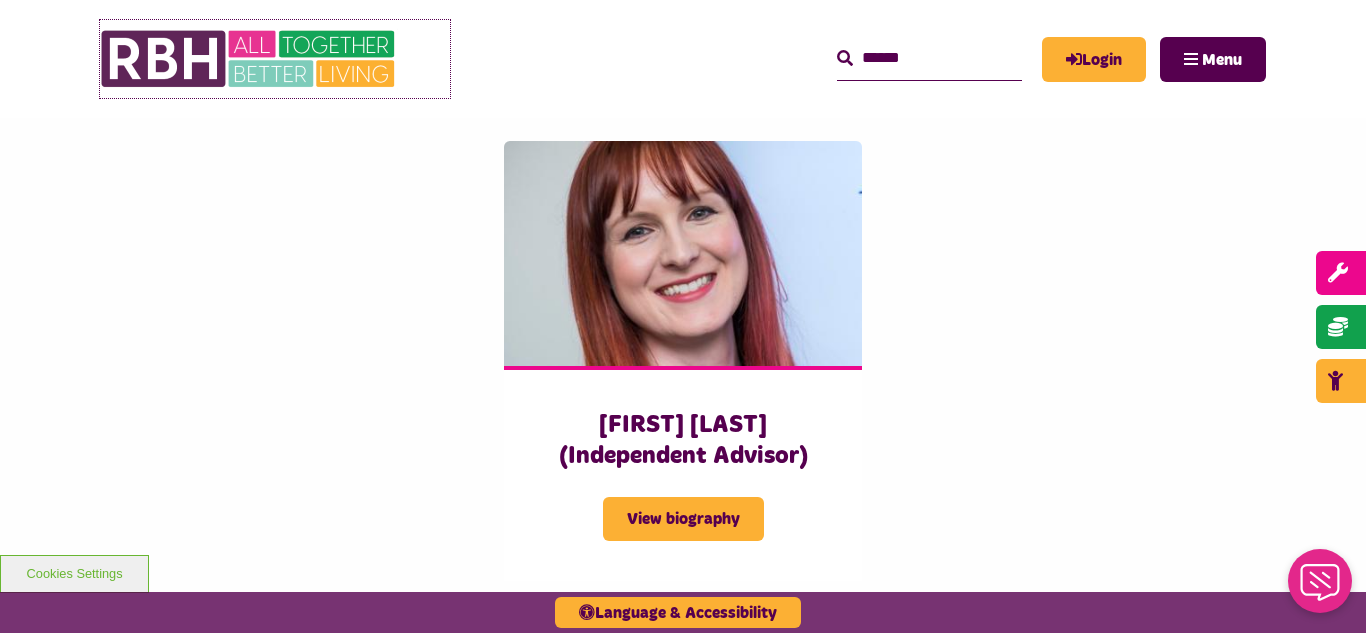 click at bounding box center (250, 59) 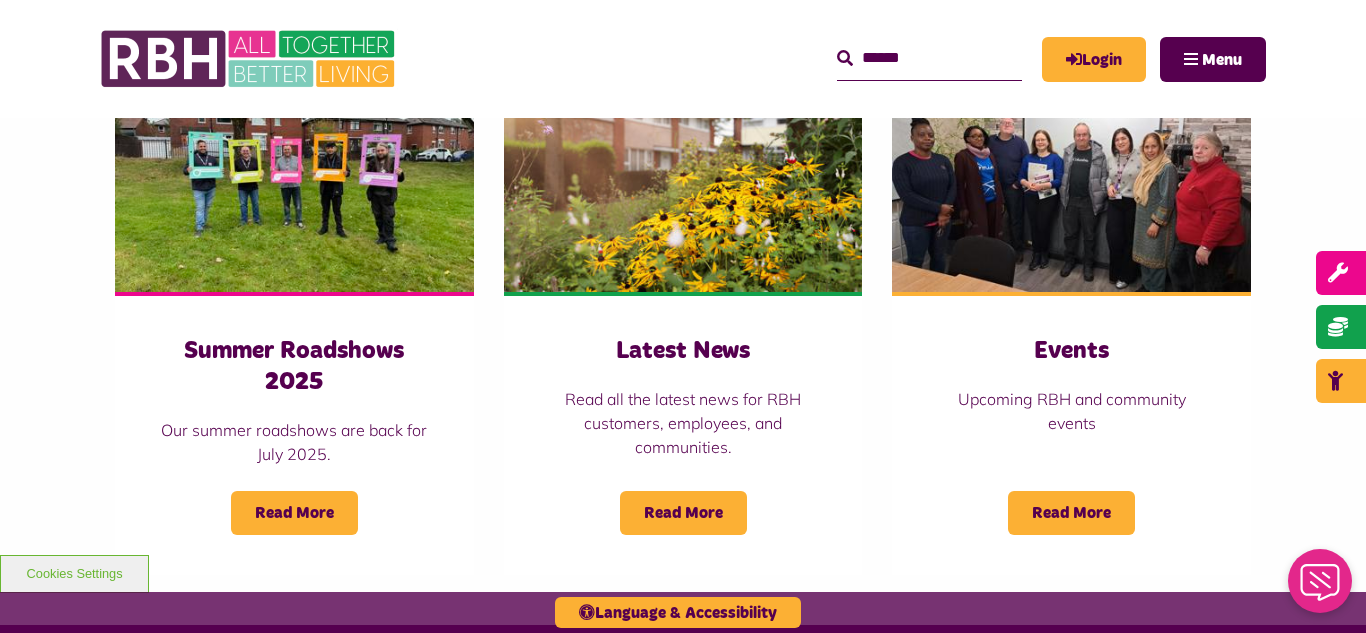 scroll, scrollTop: 1440, scrollLeft: 0, axis: vertical 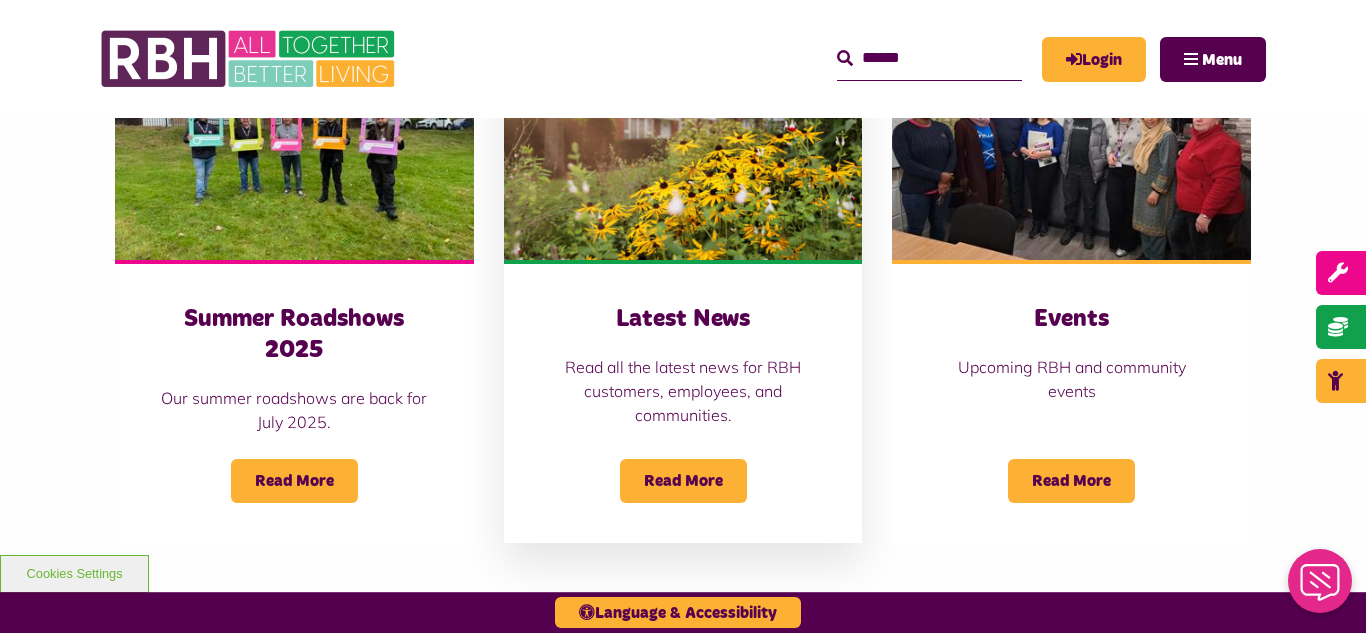 click at bounding box center [683, 148] 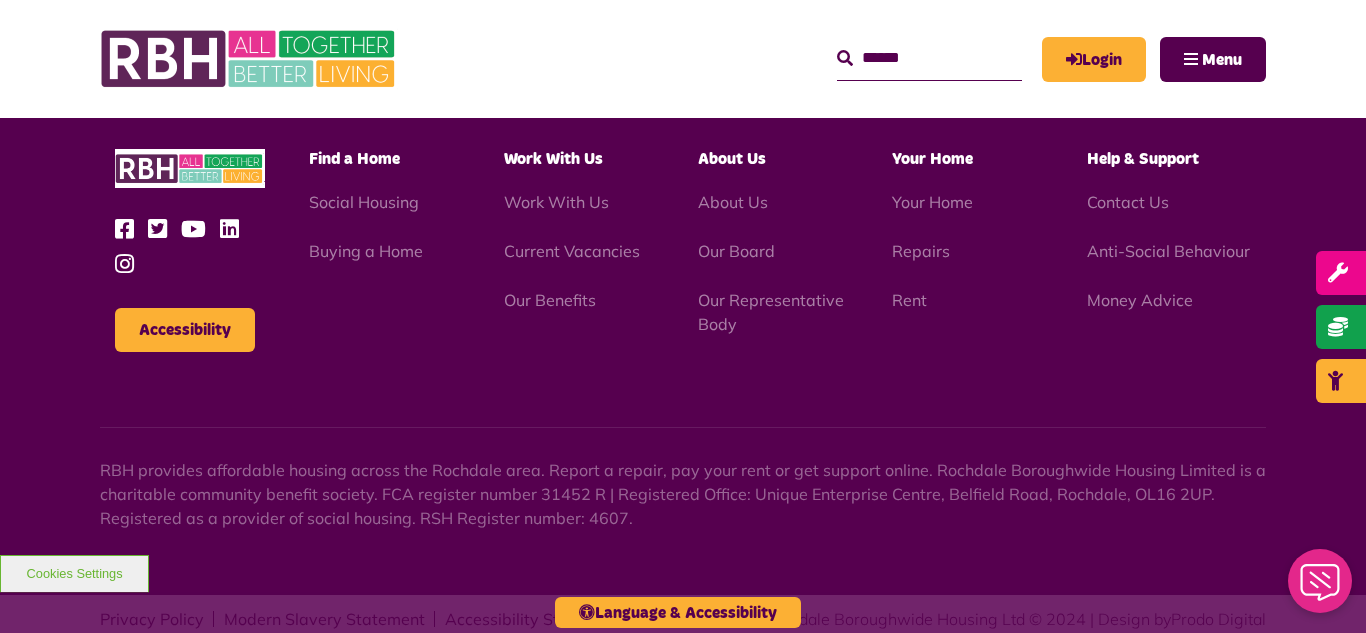scroll, scrollTop: 2177, scrollLeft: 0, axis: vertical 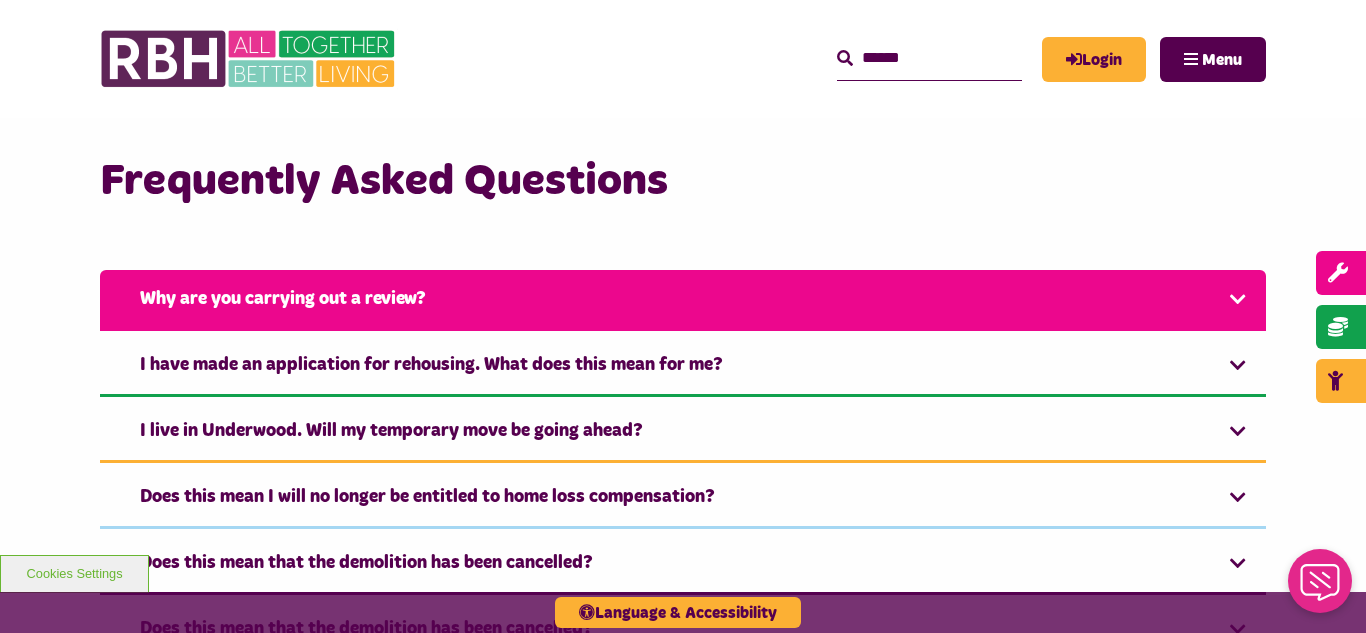 click on "Why are you carrying out a review?" at bounding box center [683, 300] 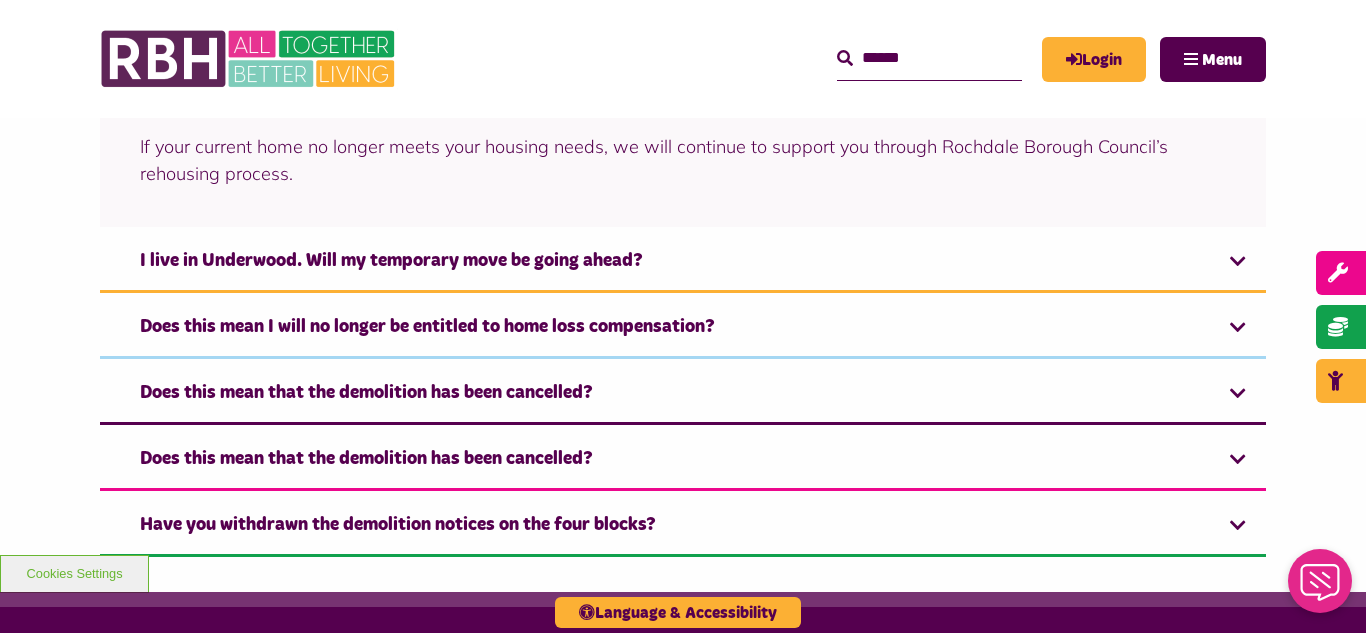 scroll, scrollTop: 1563, scrollLeft: 0, axis: vertical 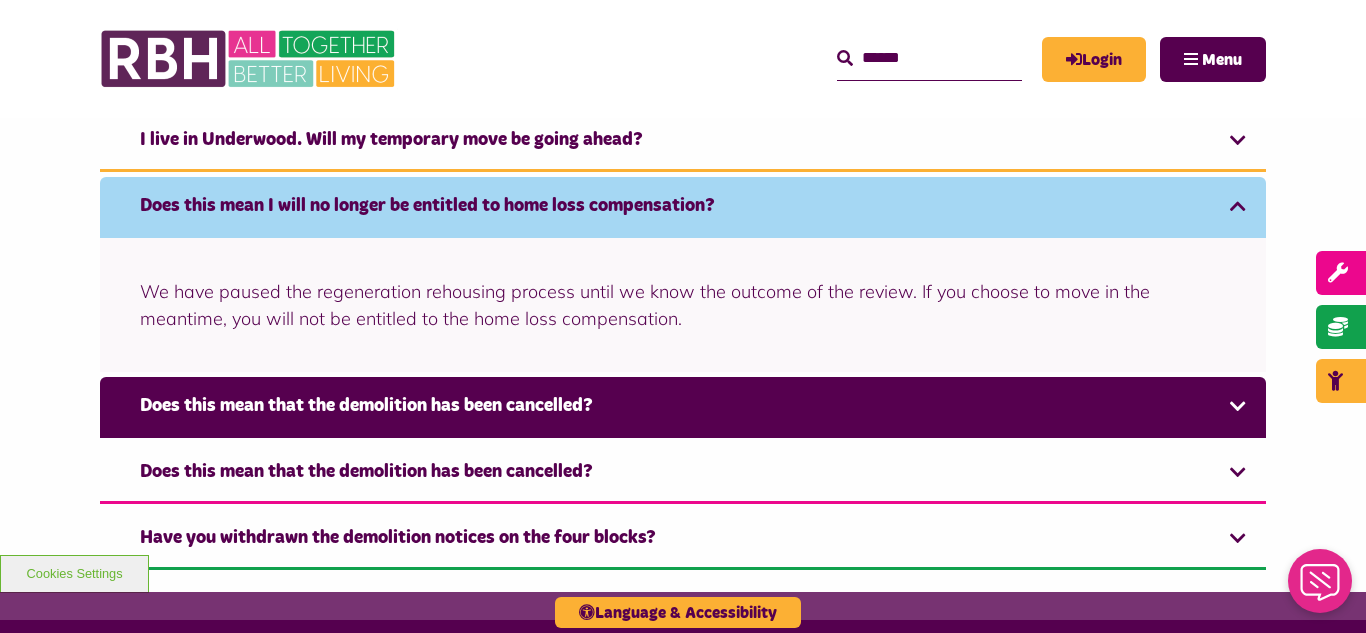 click on "Does this mean that the demolition has been cancelled?" at bounding box center (683, 407) 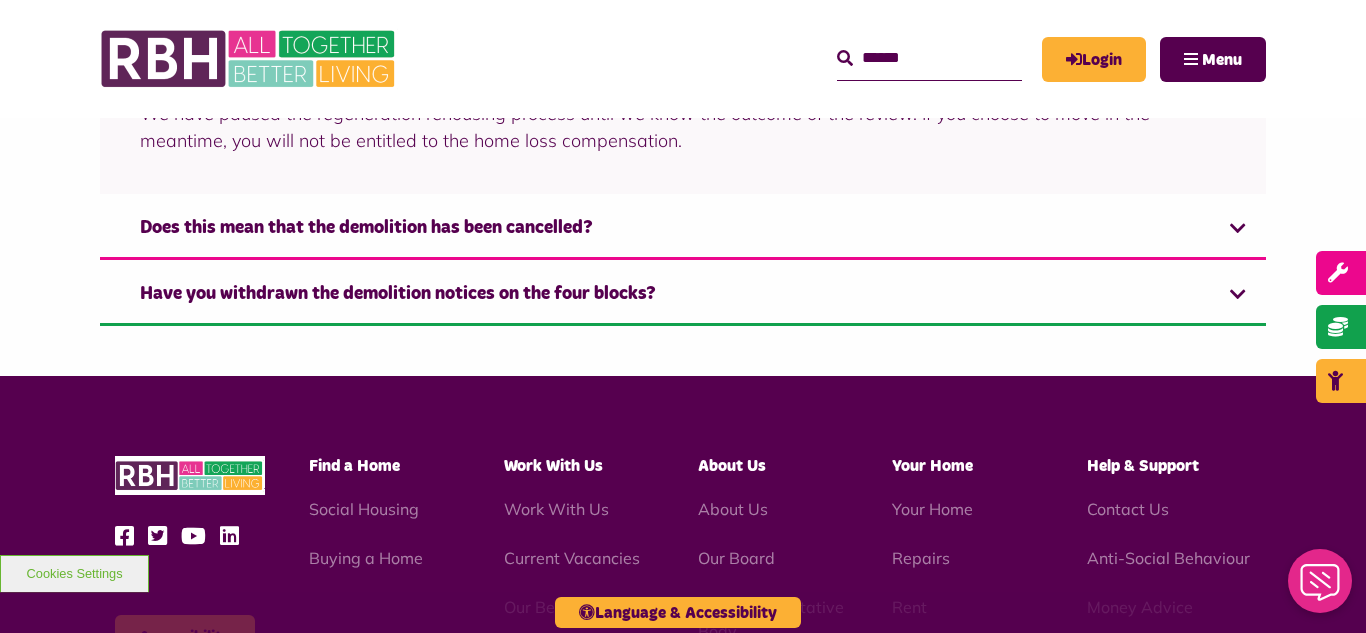 scroll, scrollTop: 1761, scrollLeft: 0, axis: vertical 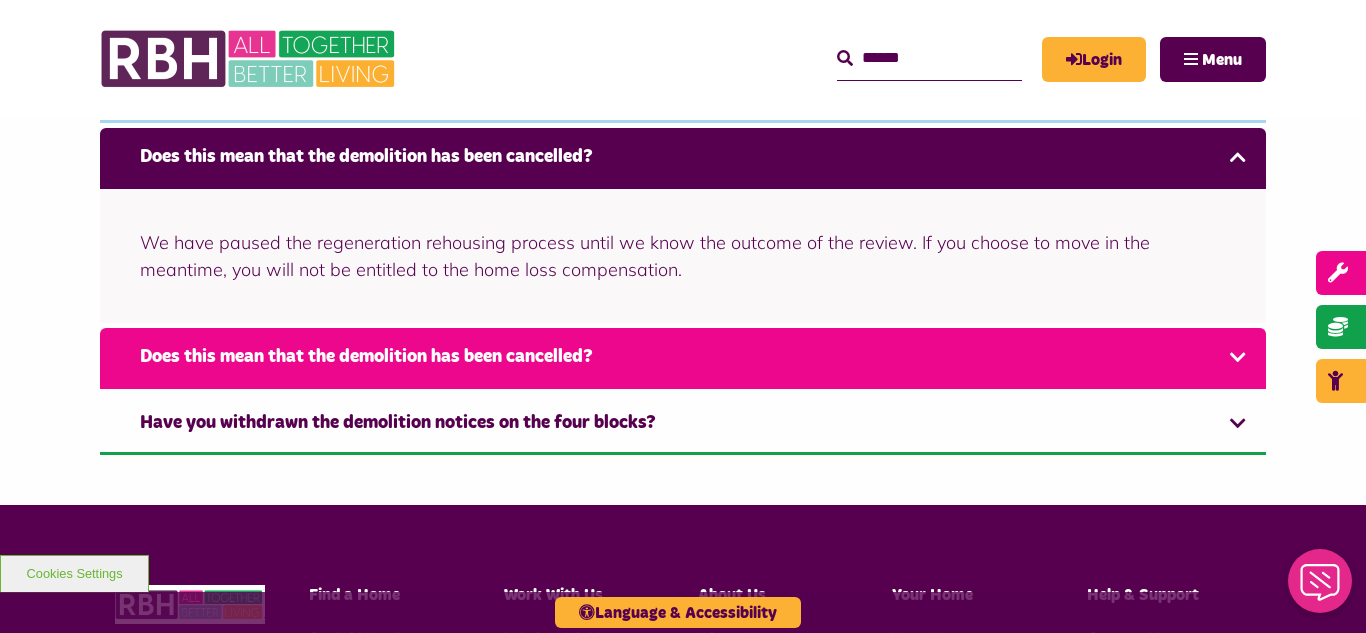 click on "Does this mean that the demolition has been cancelled?" at bounding box center (683, 358) 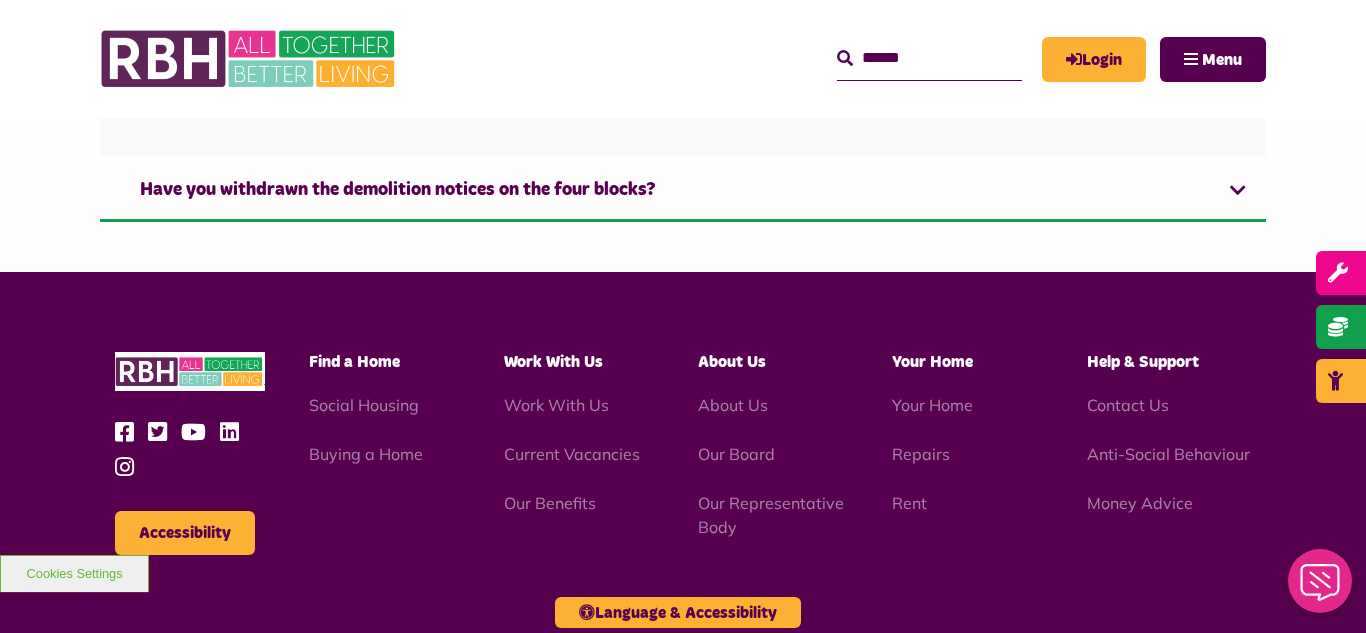 scroll, scrollTop: 1827, scrollLeft: 0, axis: vertical 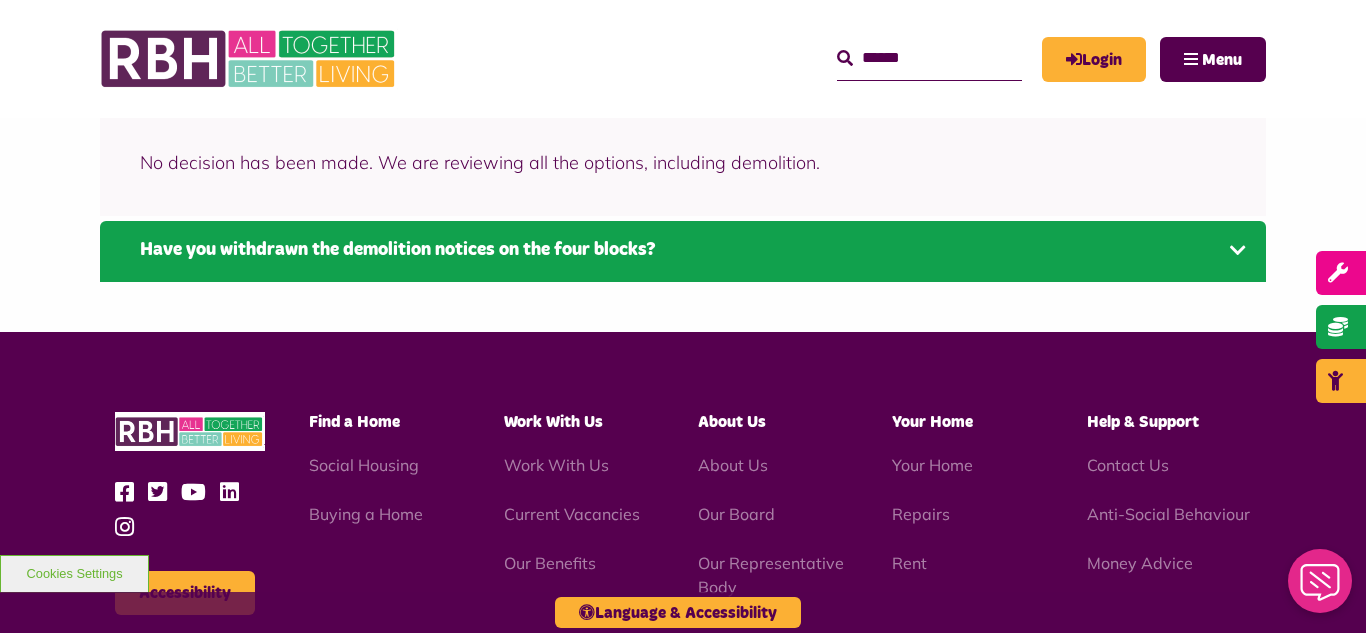 click on "Have you withdrawn the demolition notices on the four blocks?" at bounding box center (683, 251) 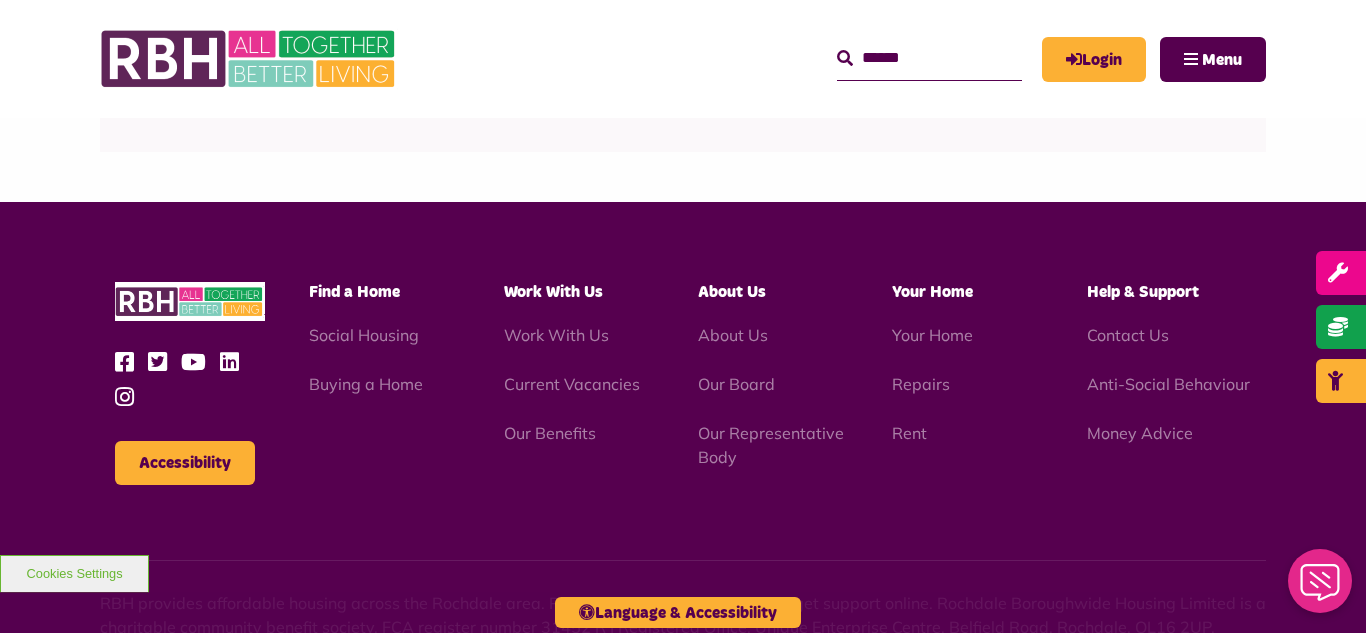 scroll, scrollTop: 1893, scrollLeft: 0, axis: vertical 